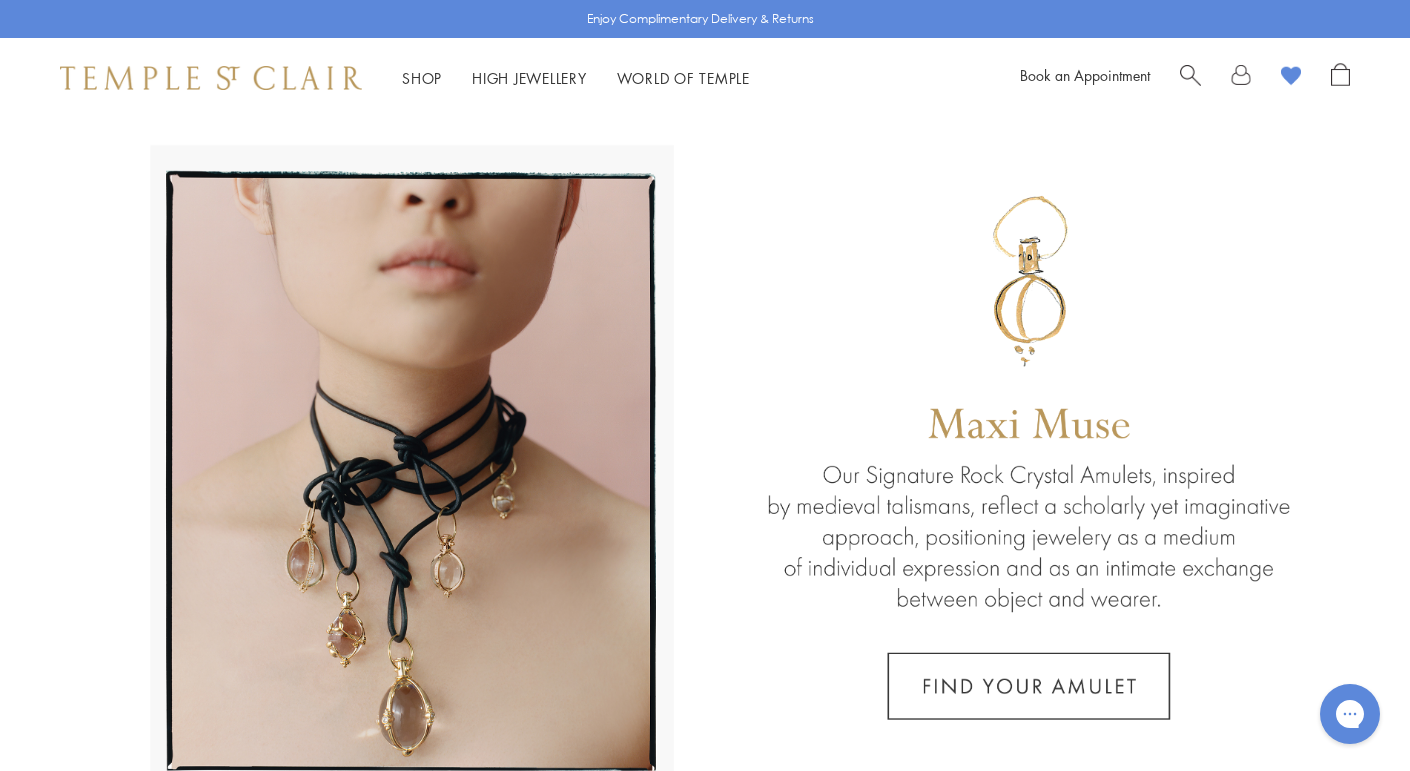 scroll, scrollTop: 0, scrollLeft: 0, axis: both 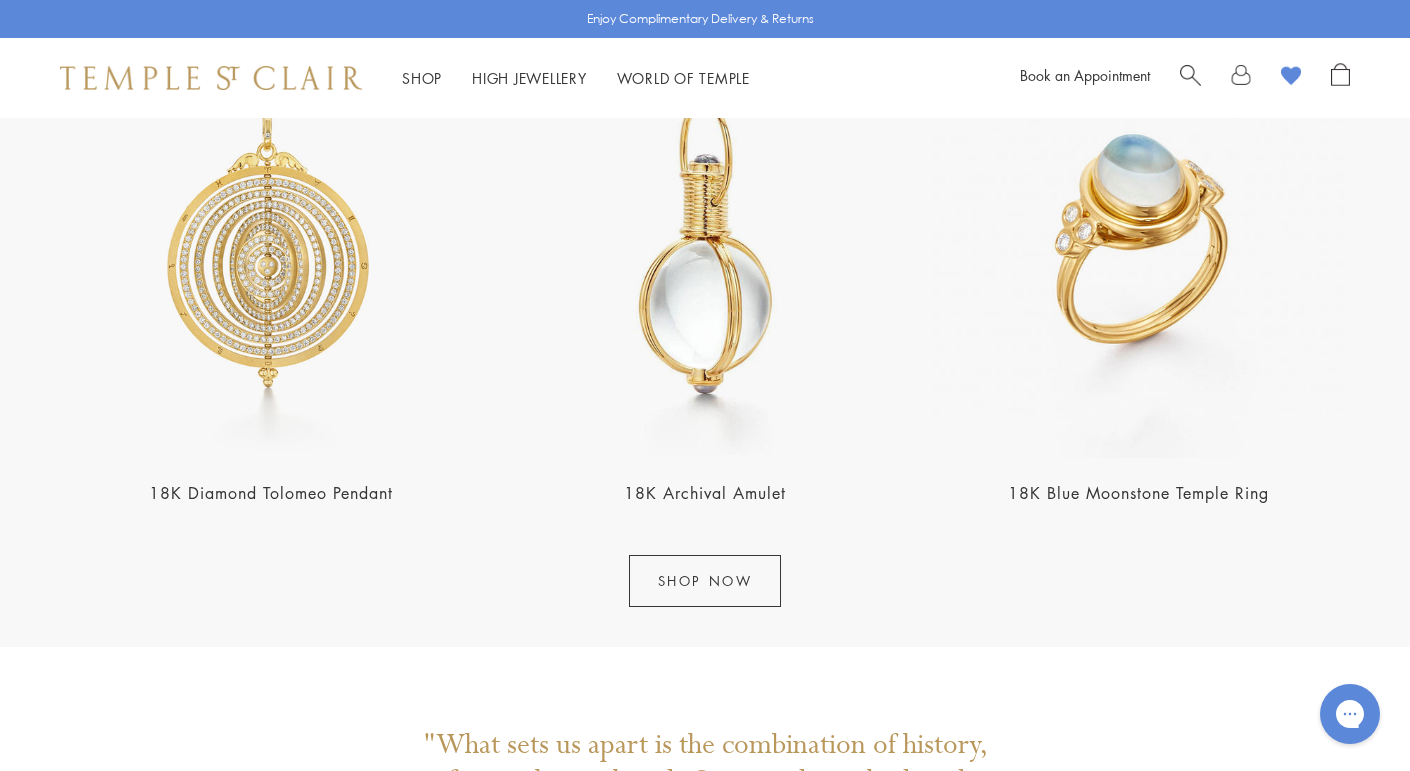 click on "SHOP NOW" at bounding box center [705, 581] 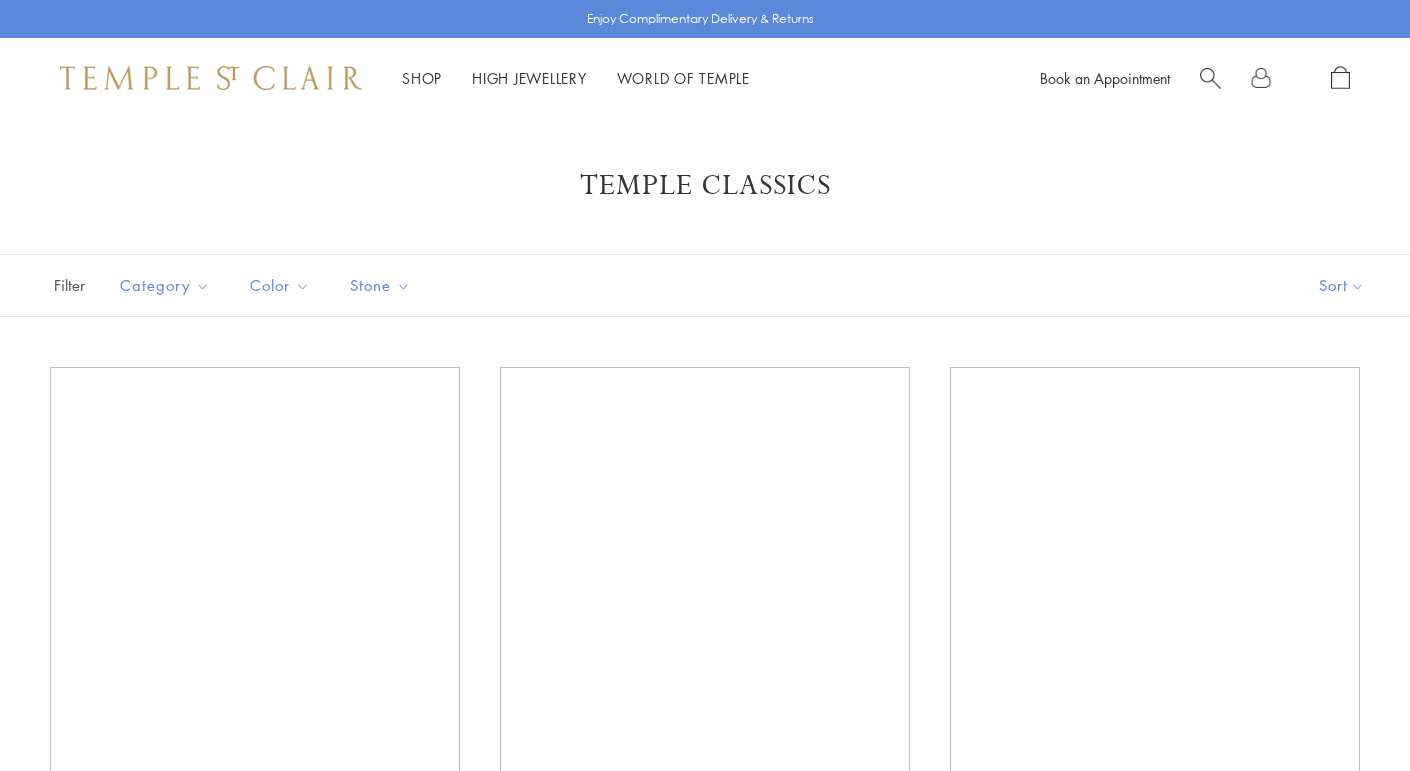 scroll, scrollTop: 18, scrollLeft: 0, axis: vertical 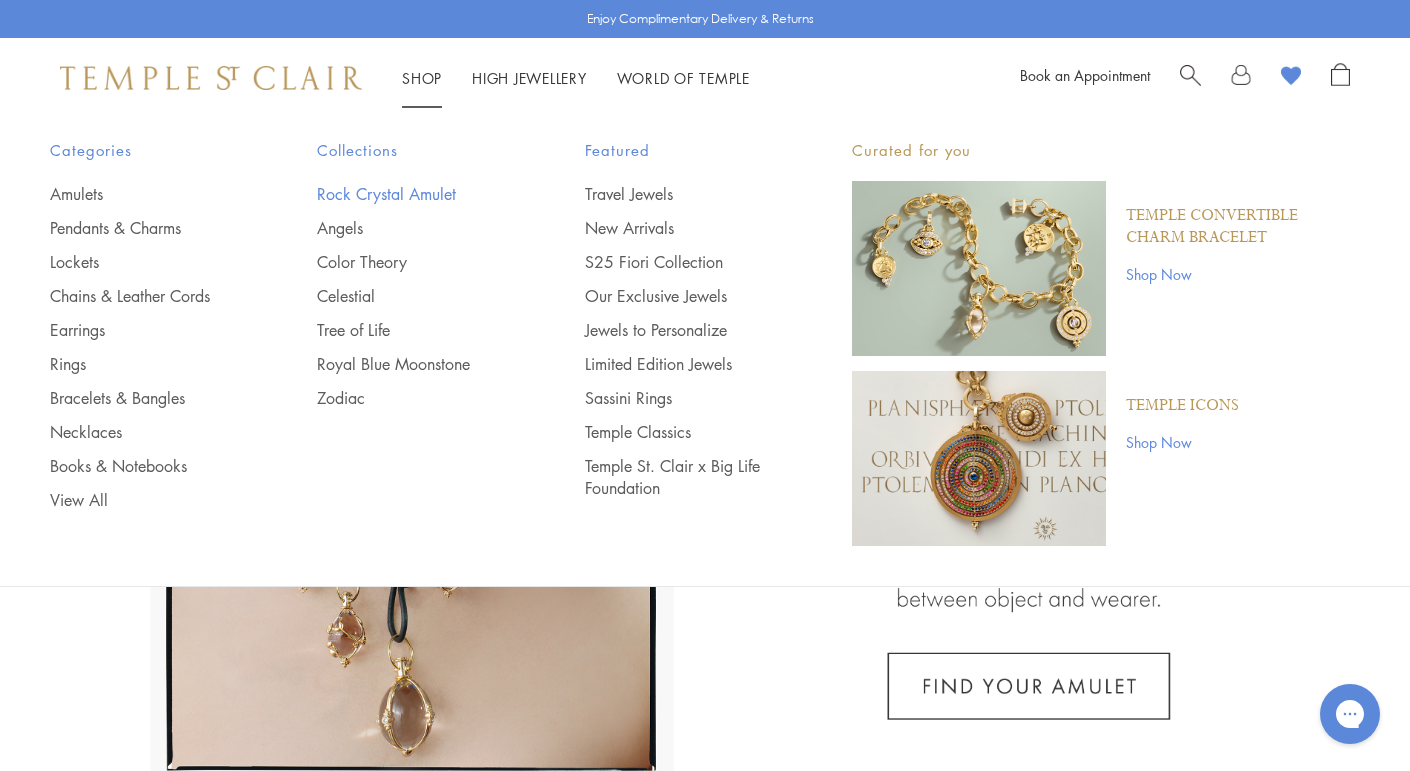 click on "Rock Crystal Amulet" at bounding box center [410, 194] 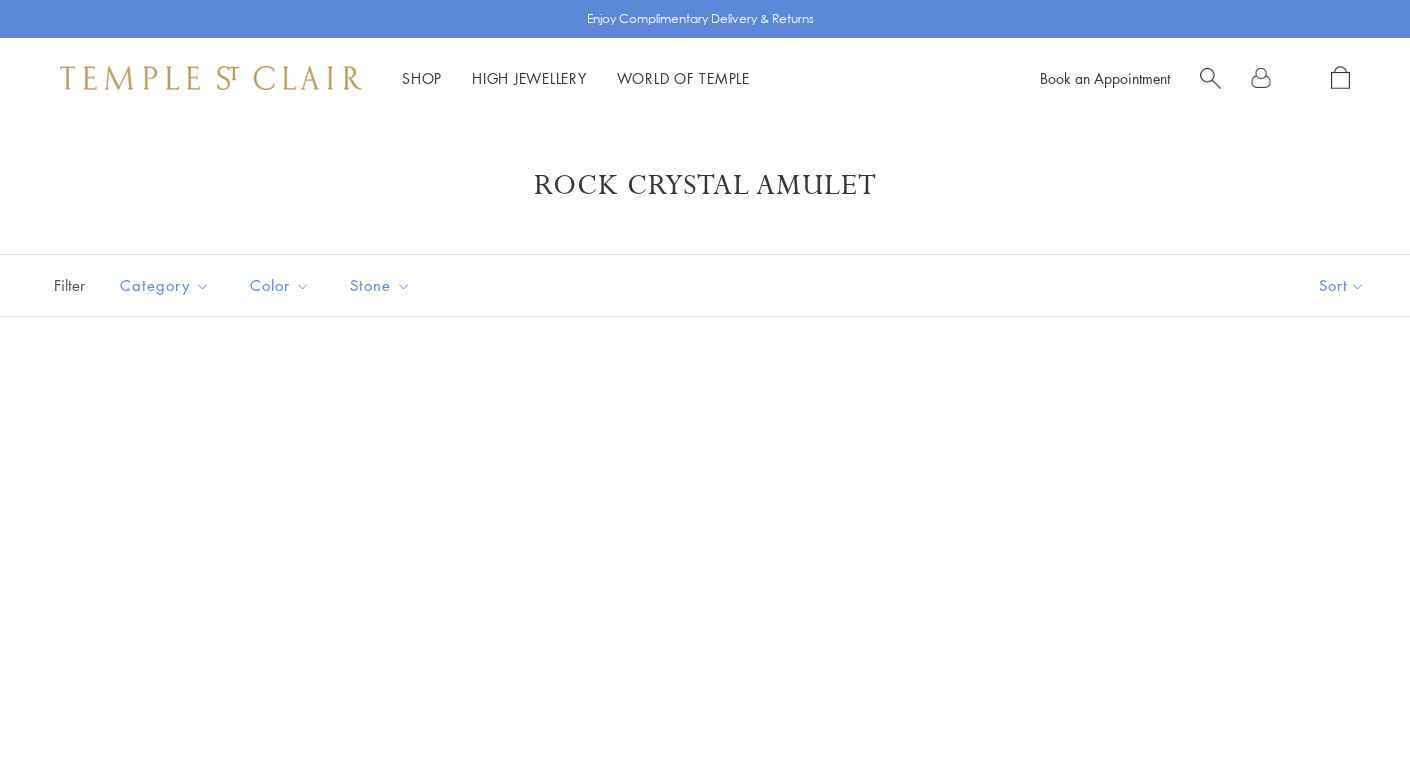 scroll, scrollTop: 0, scrollLeft: 0, axis: both 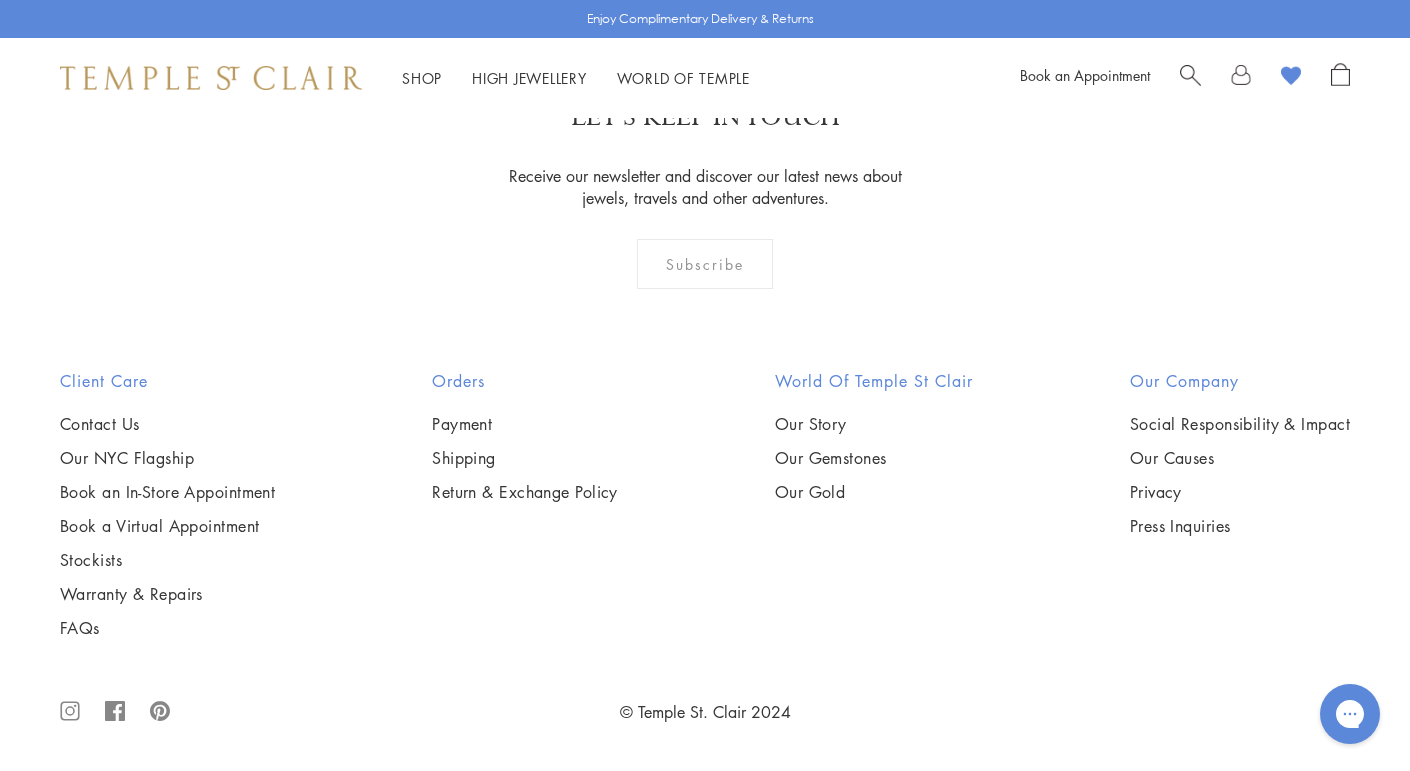 click at bounding box center [0, 0] 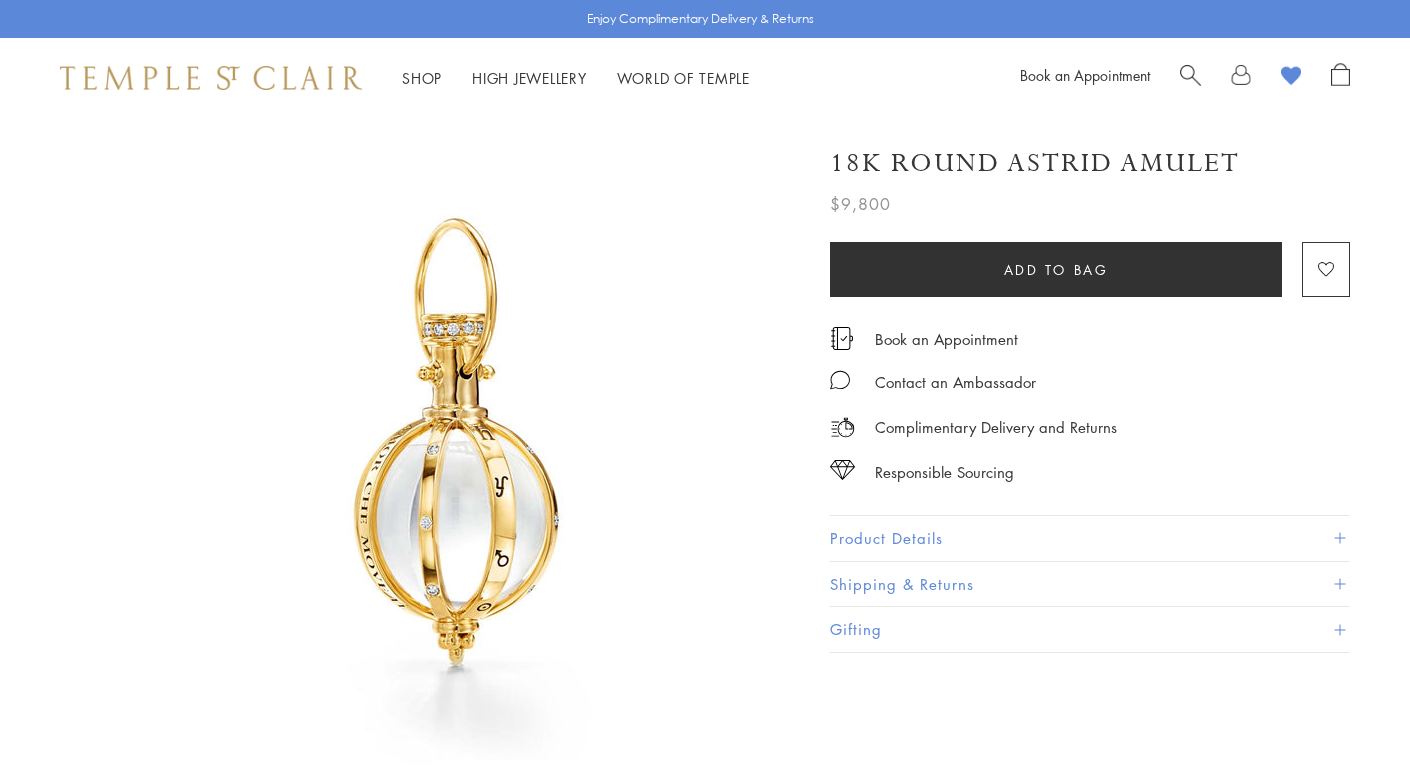 scroll, scrollTop: 0, scrollLeft: 0, axis: both 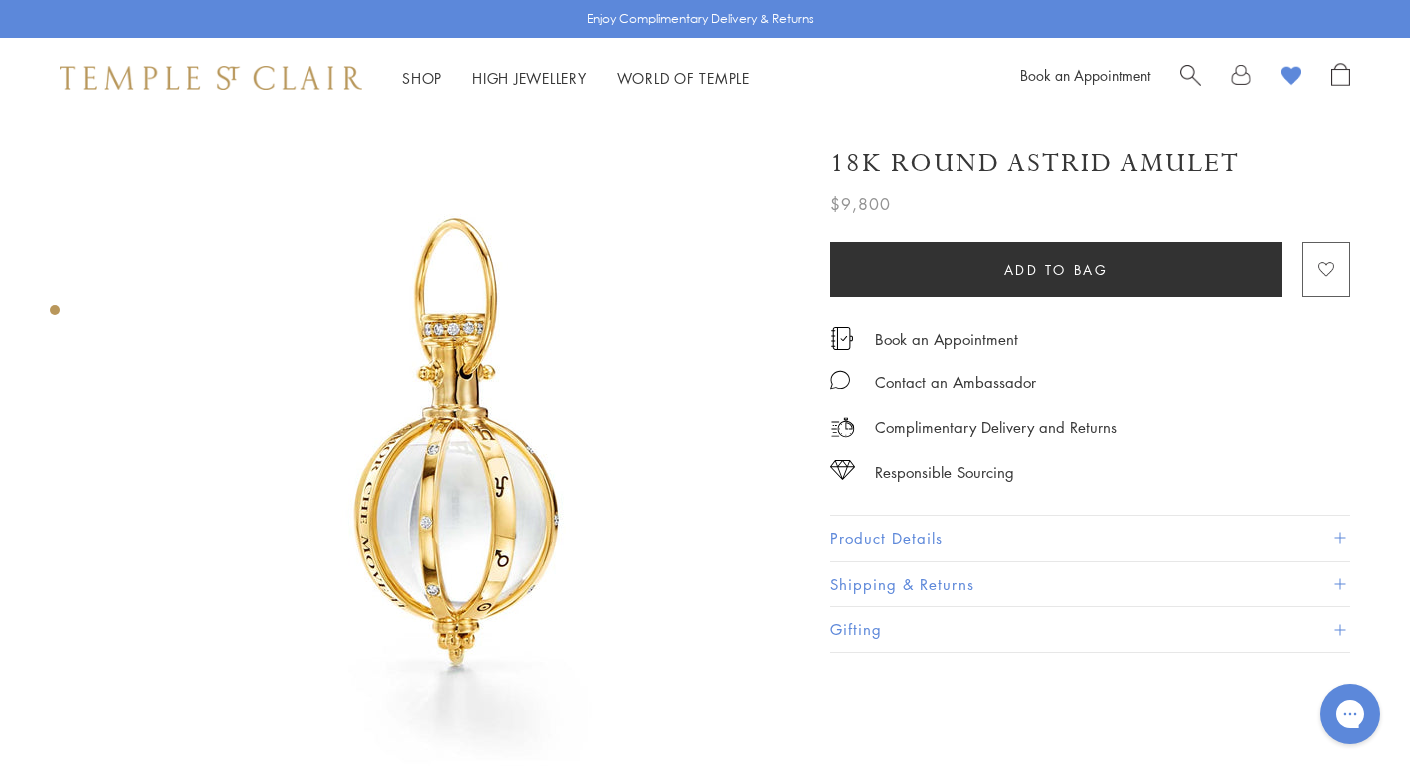 click 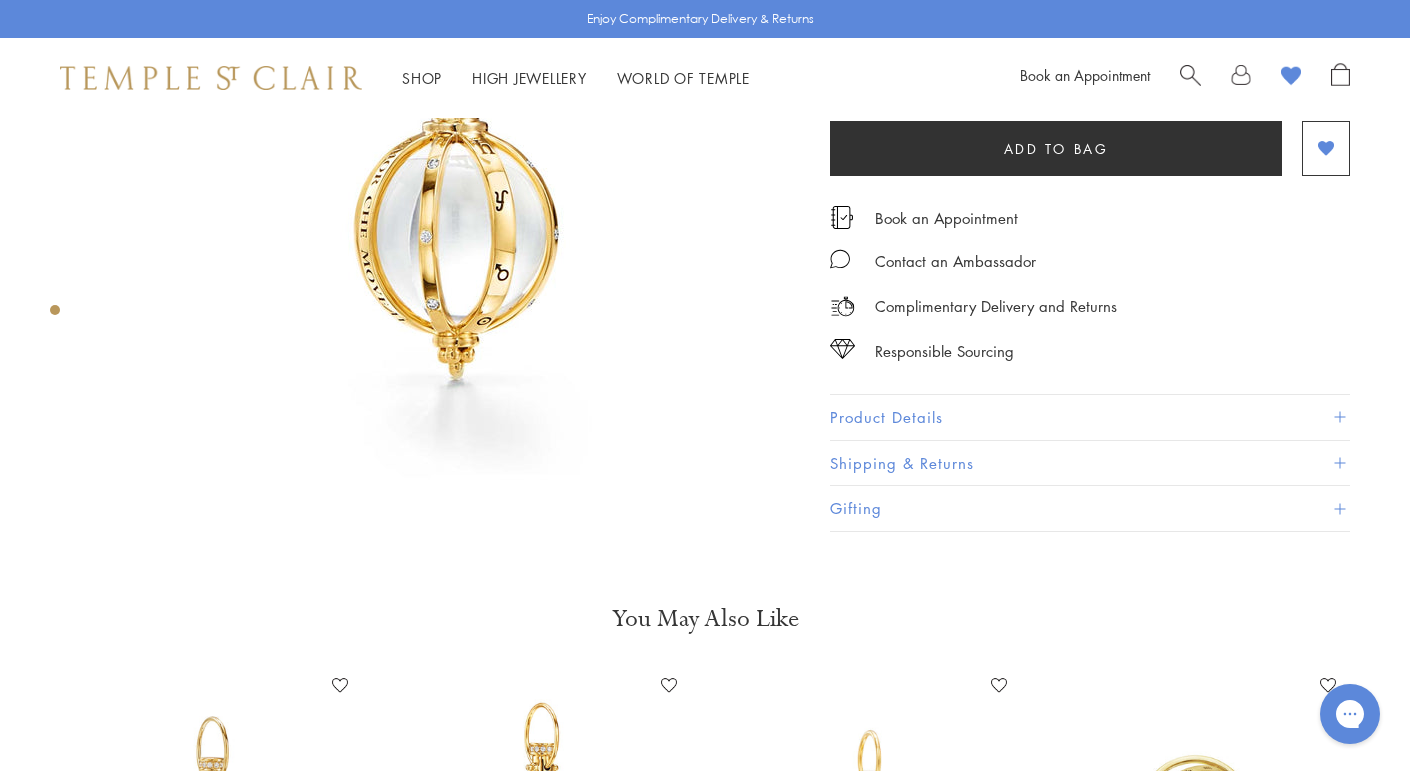 scroll, scrollTop: 288, scrollLeft: 0, axis: vertical 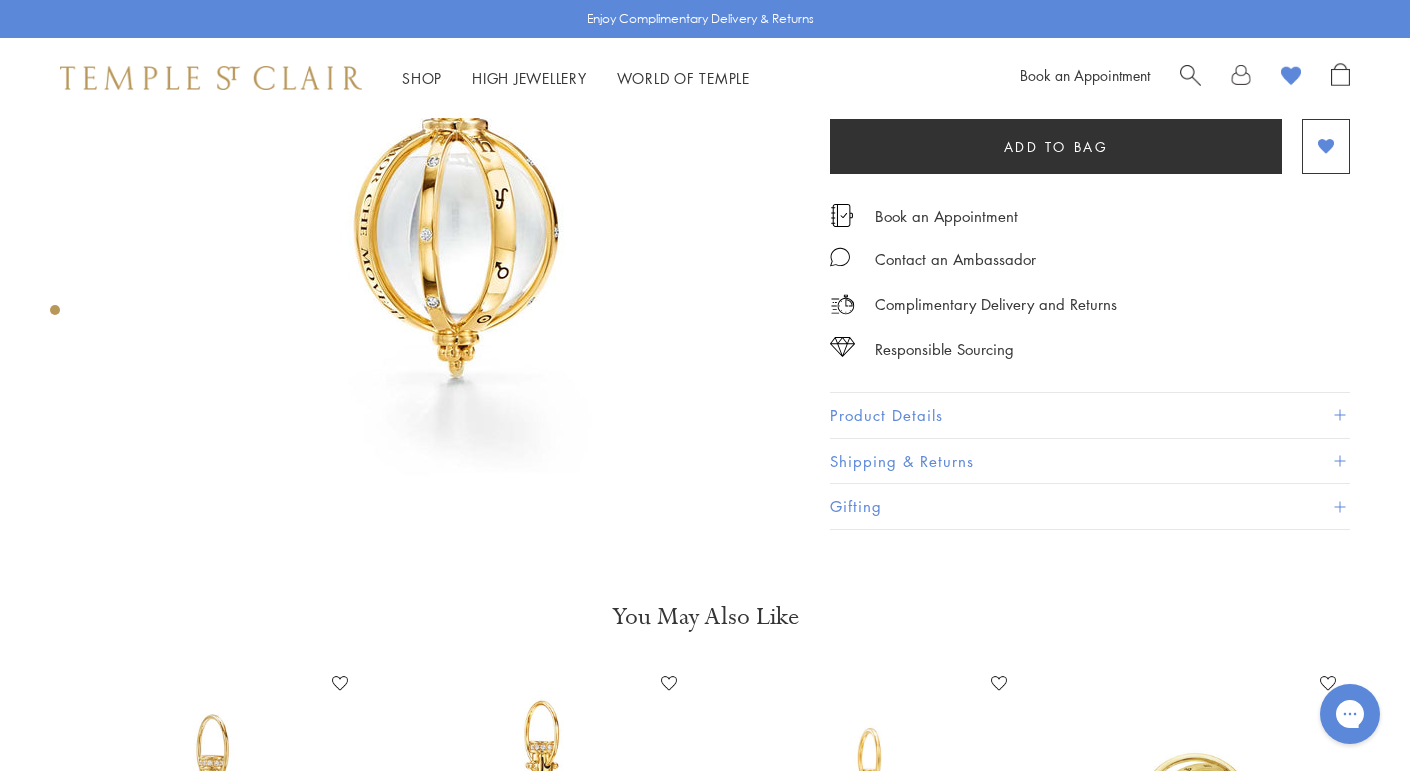 click on "Product Details" at bounding box center (1090, 415) 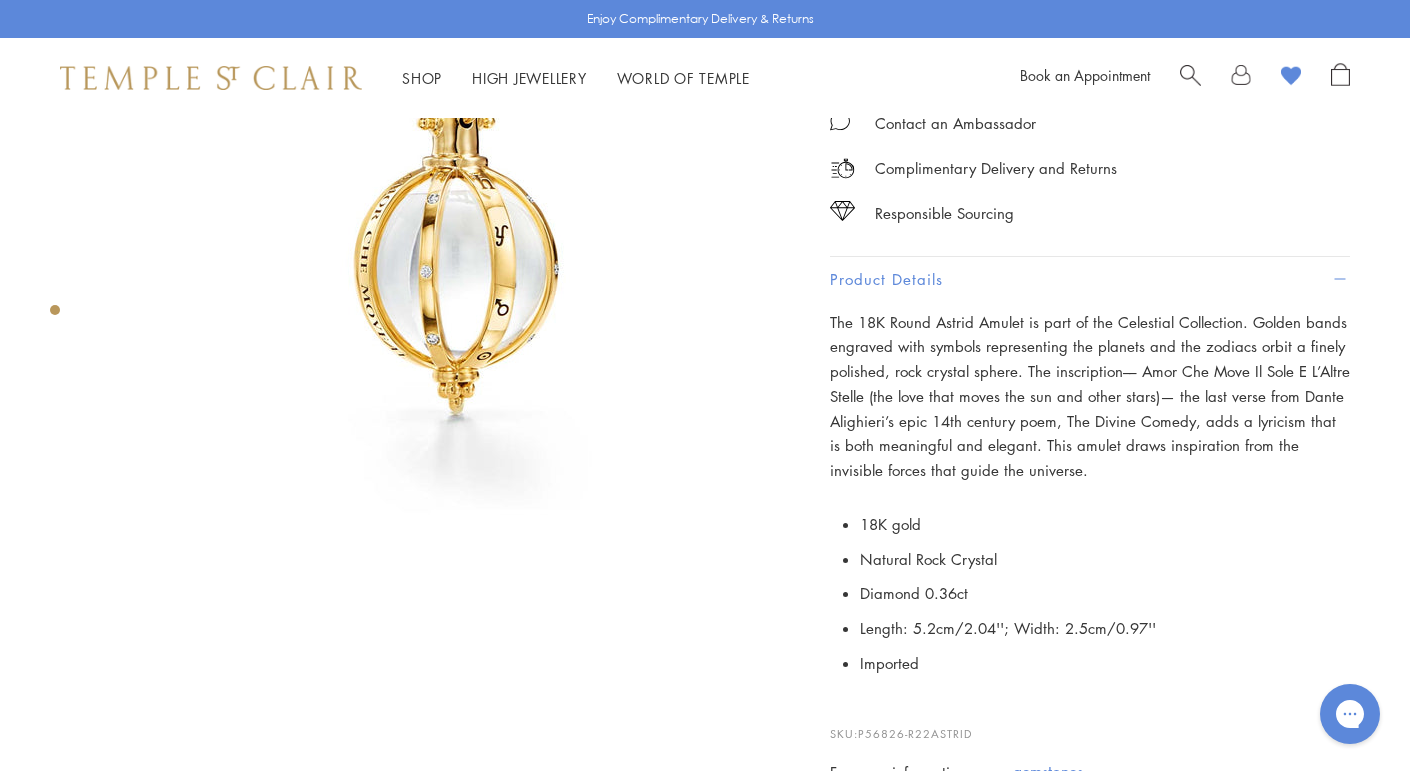 scroll, scrollTop: 0, scrollLeft: 0, axis: both 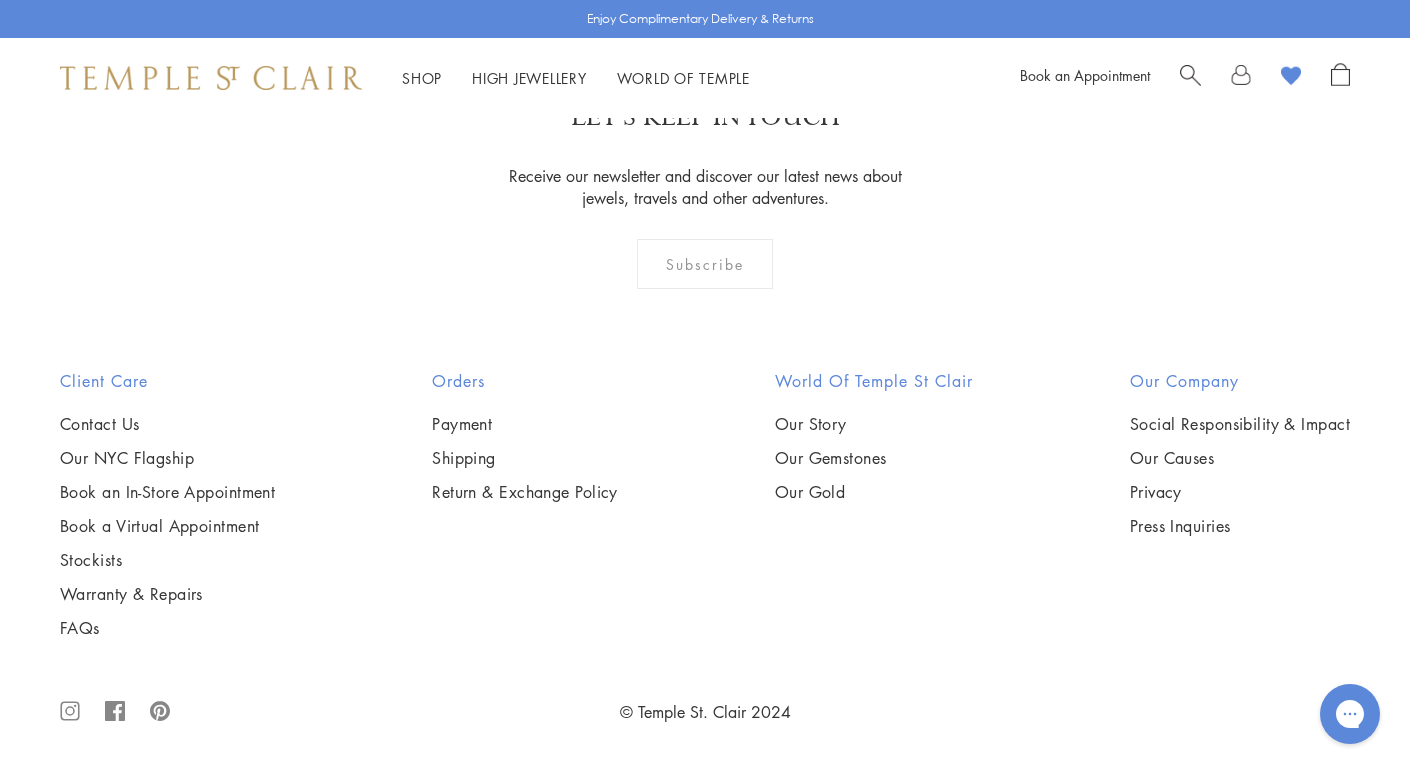 click at bounding box center [0, 0] 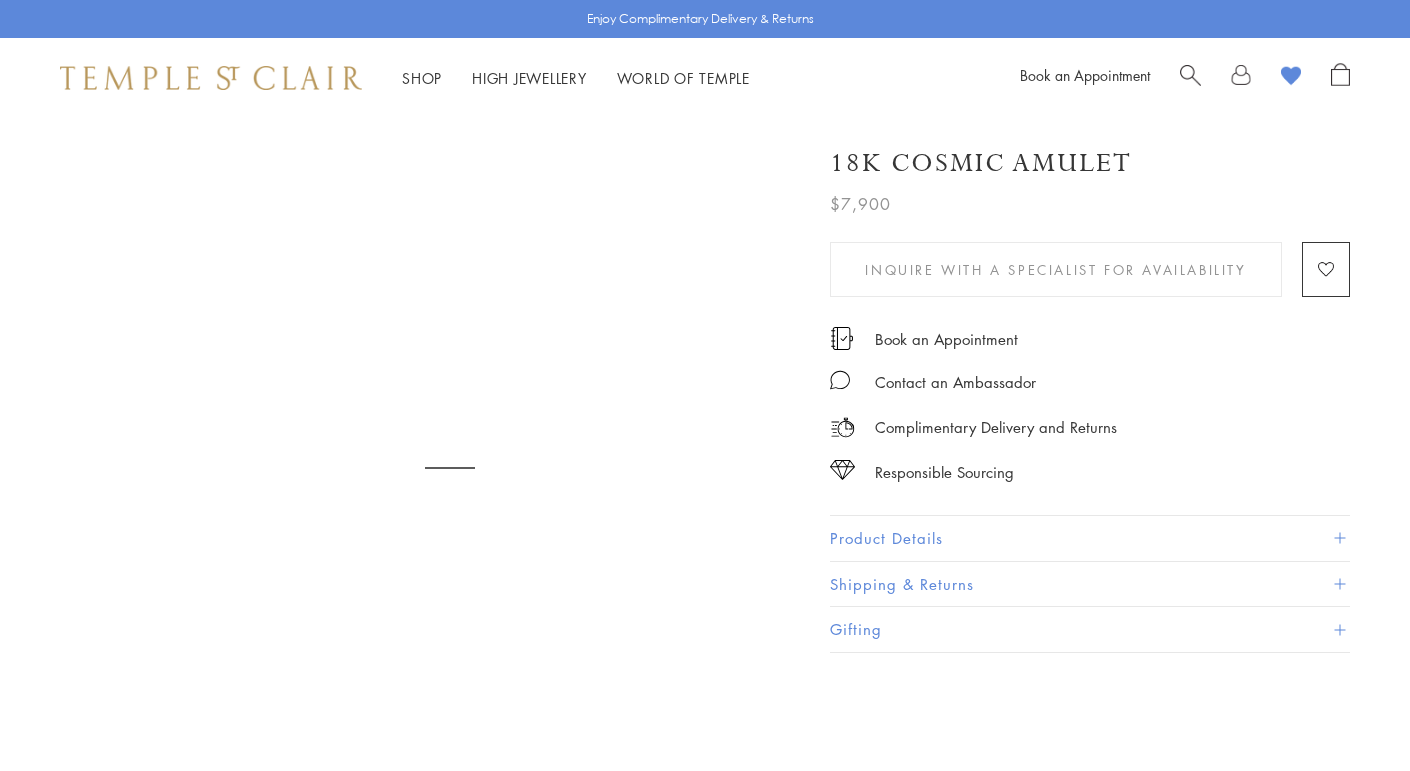 scroll, scrollTop: 0, scrollLeft: 0, axis: both 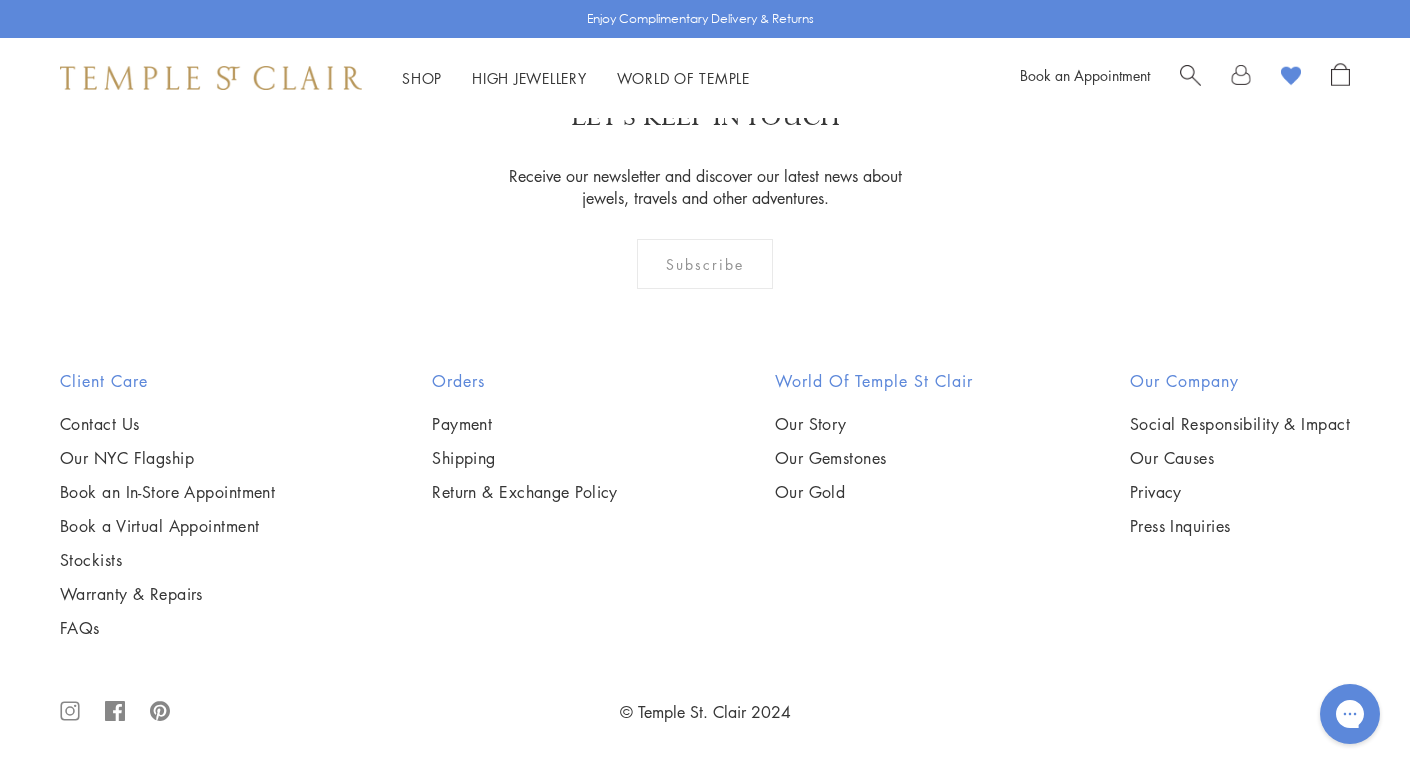click at bounding box center [0, 0] 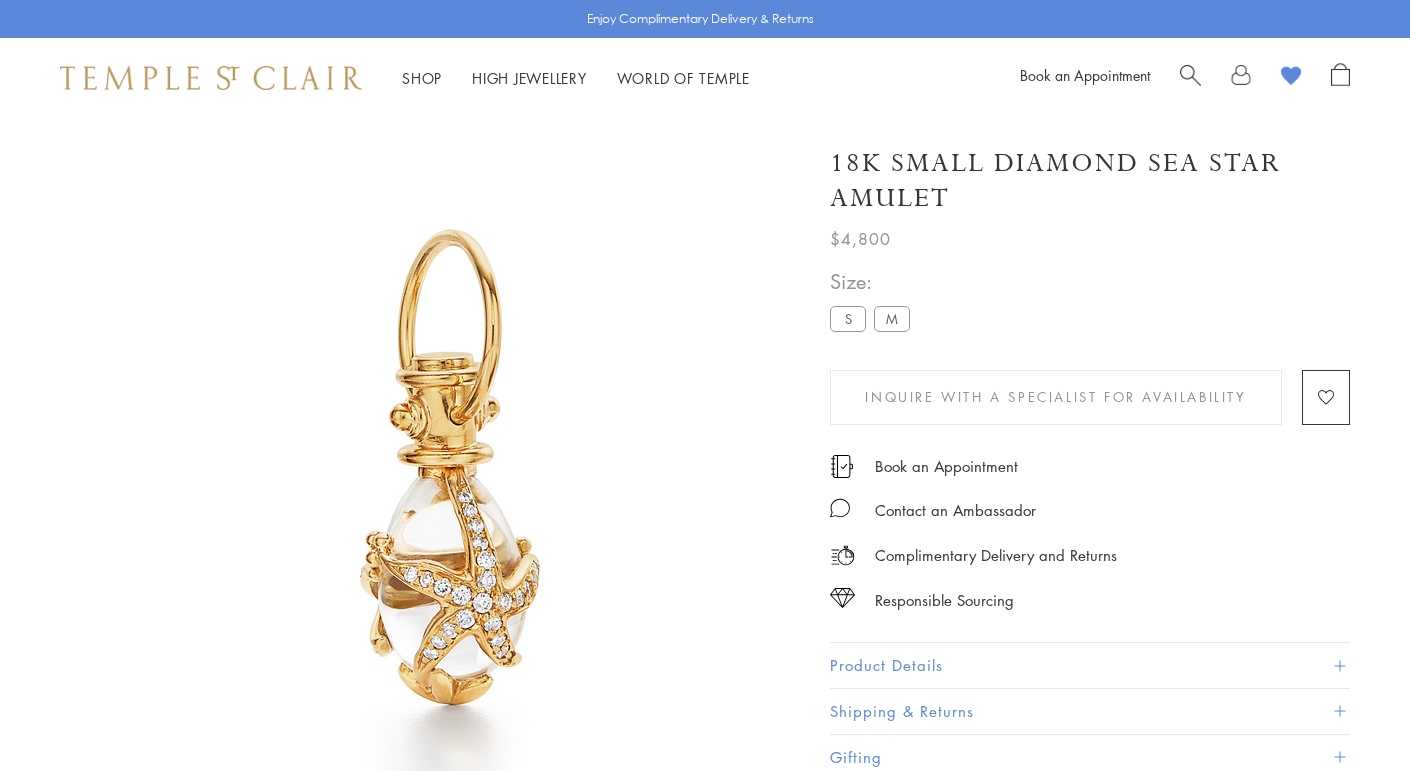 scroll, scrollTop: 0, scrollLeft: 0, axis: both 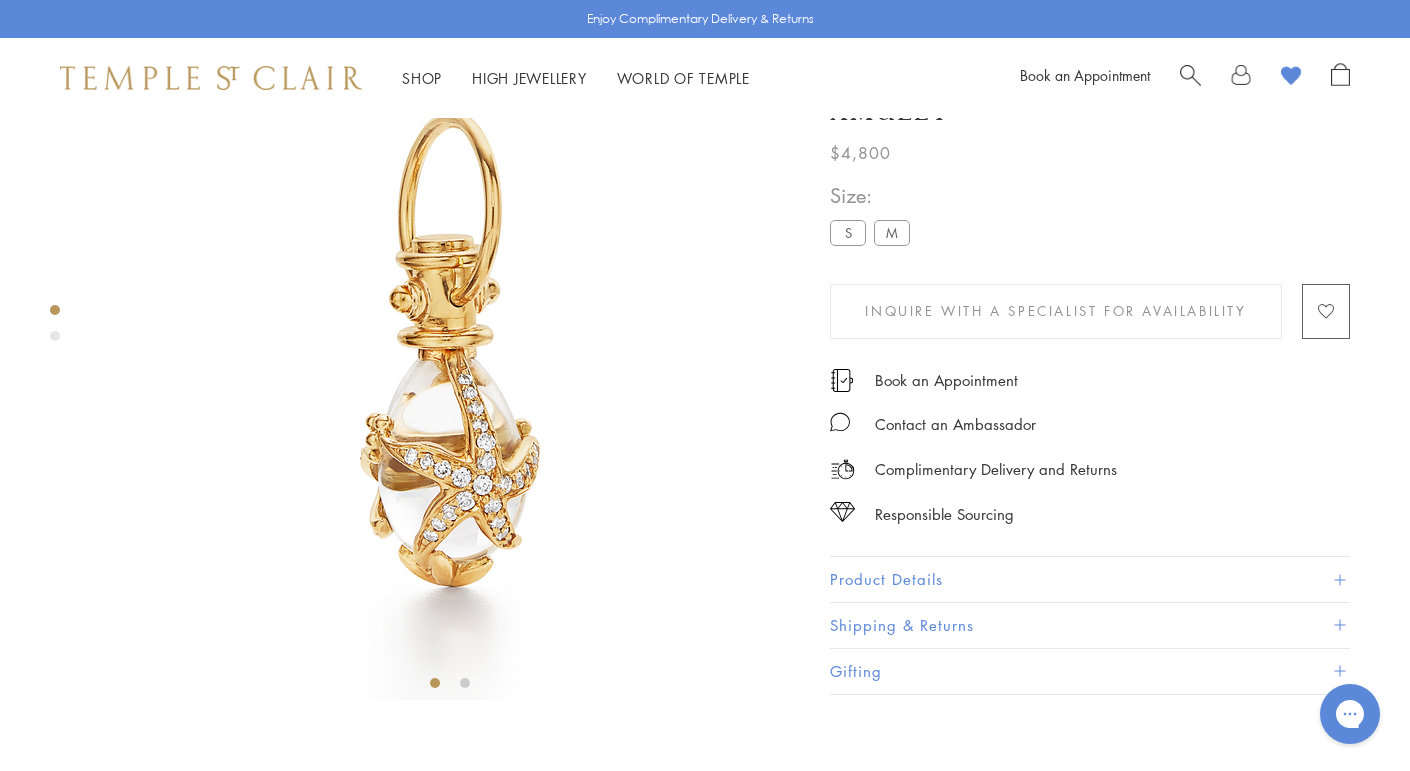 click on "Add to Wishlist" at bounding box center (1326, 311) 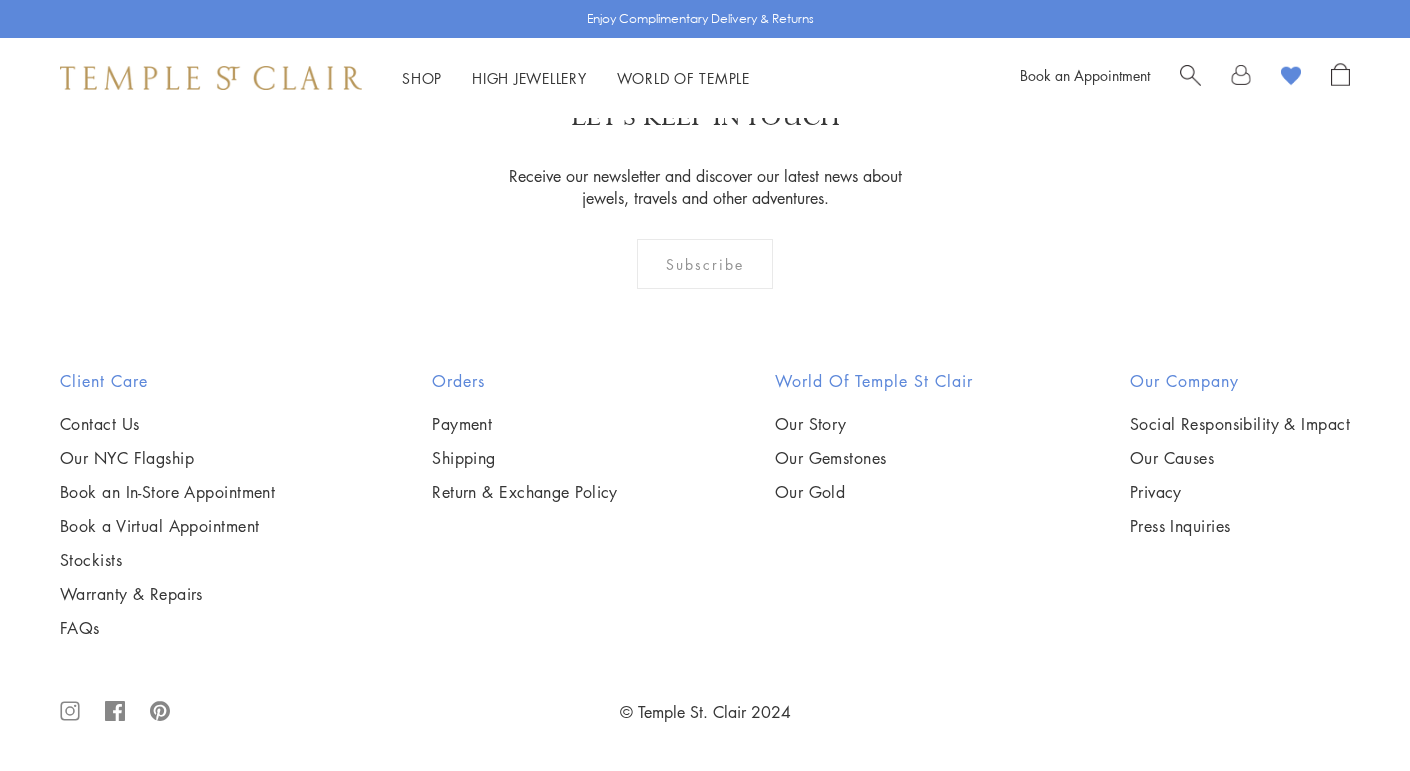 scroll, scrollTop: 6885, scrollLeft: 0, axis: vertical 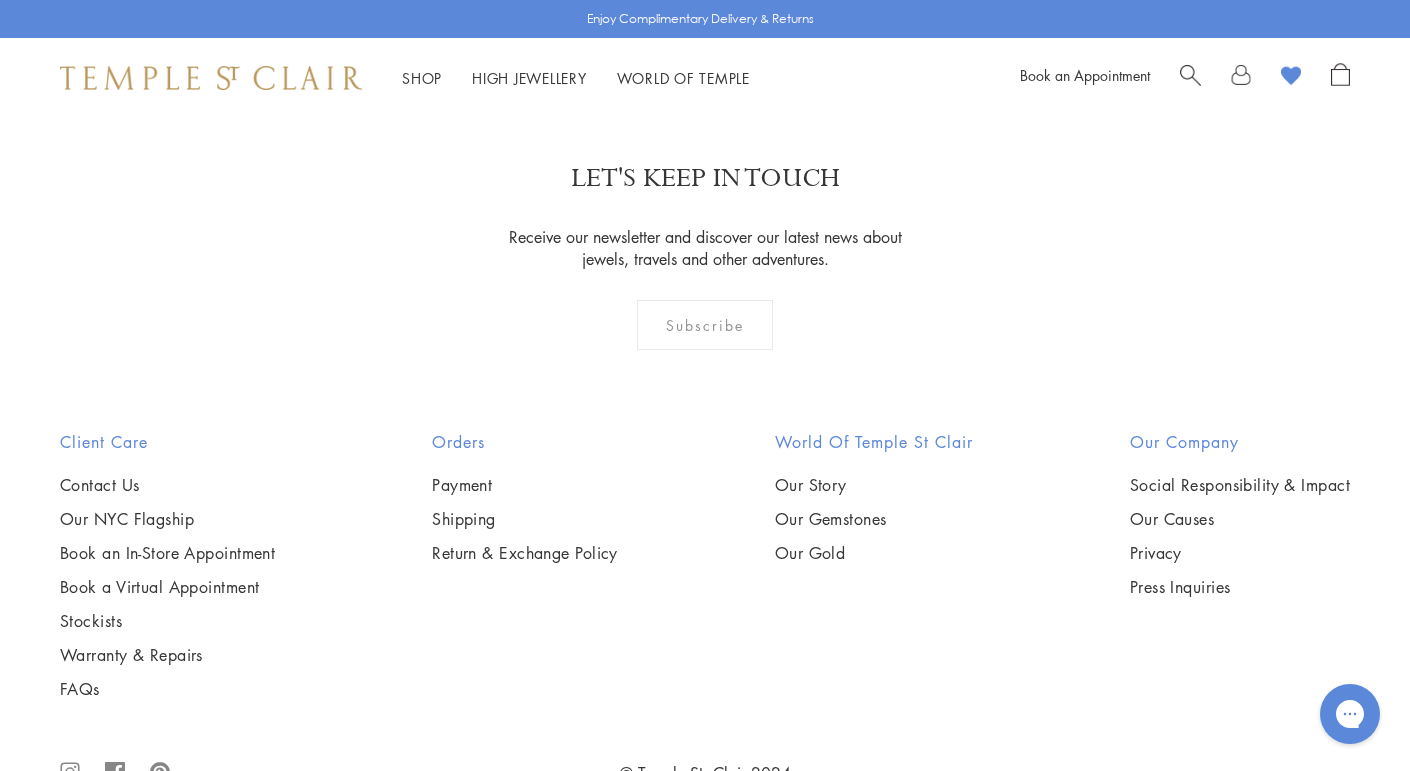 click at bounding box center (0, 0) 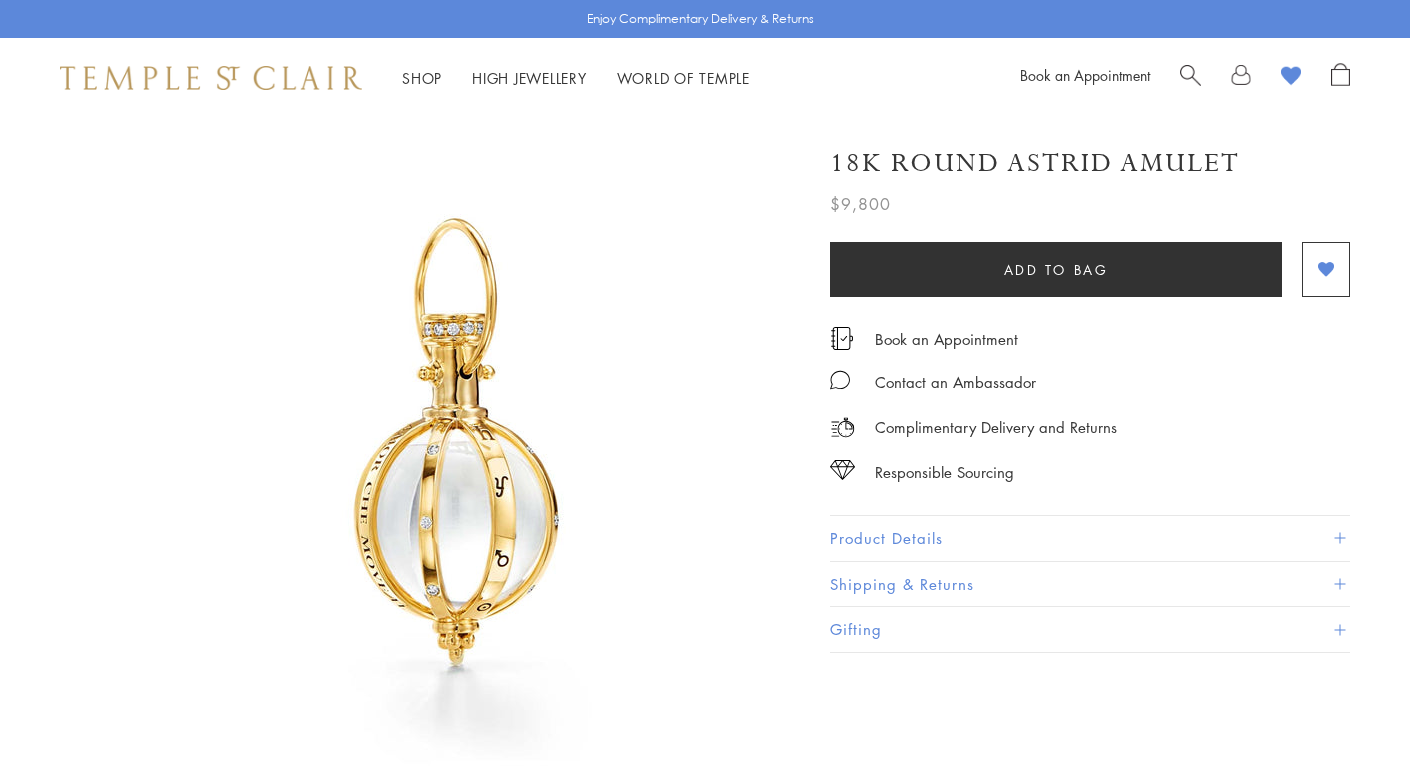 scroll, scrollTop: 0, scrollLeft: 0, axis: both 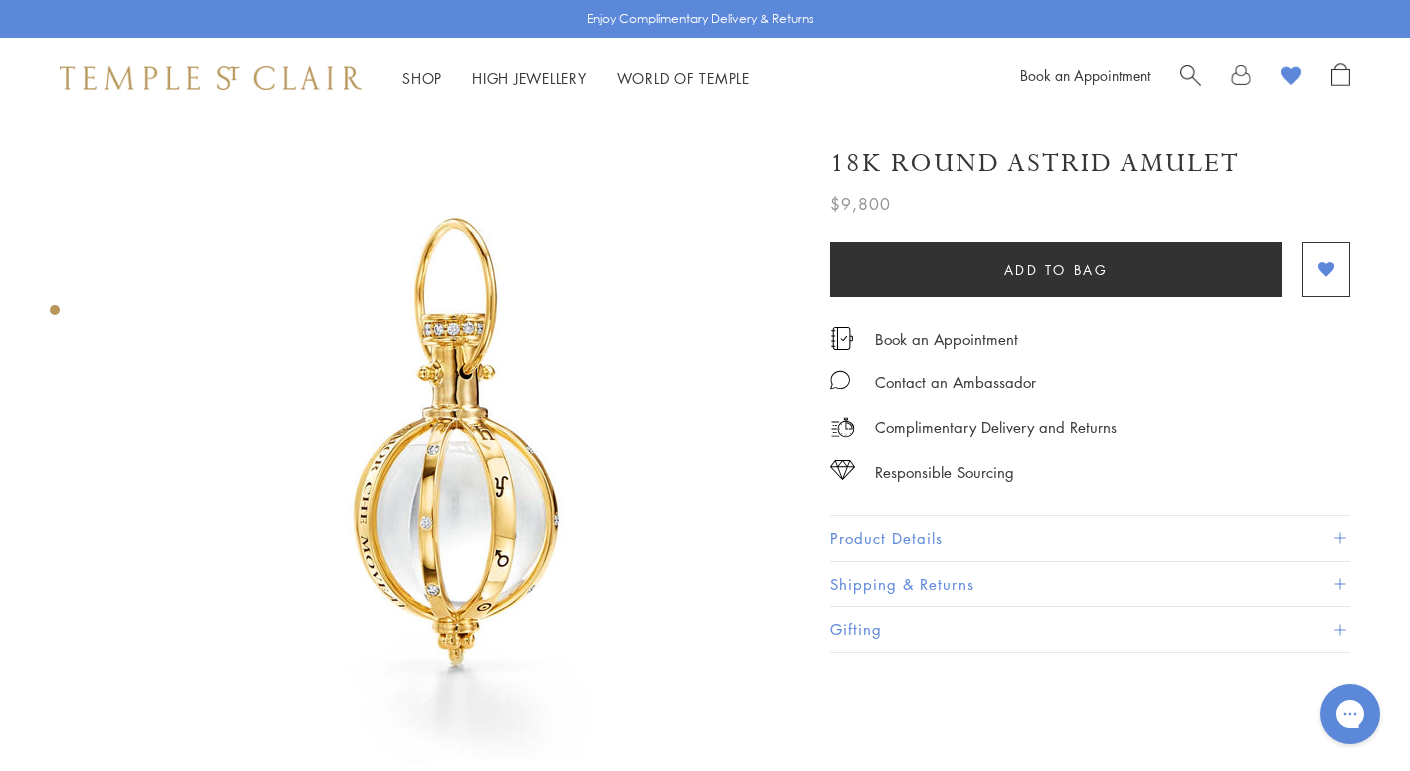 click on "Product Details" at bounding box center (1090, 538) 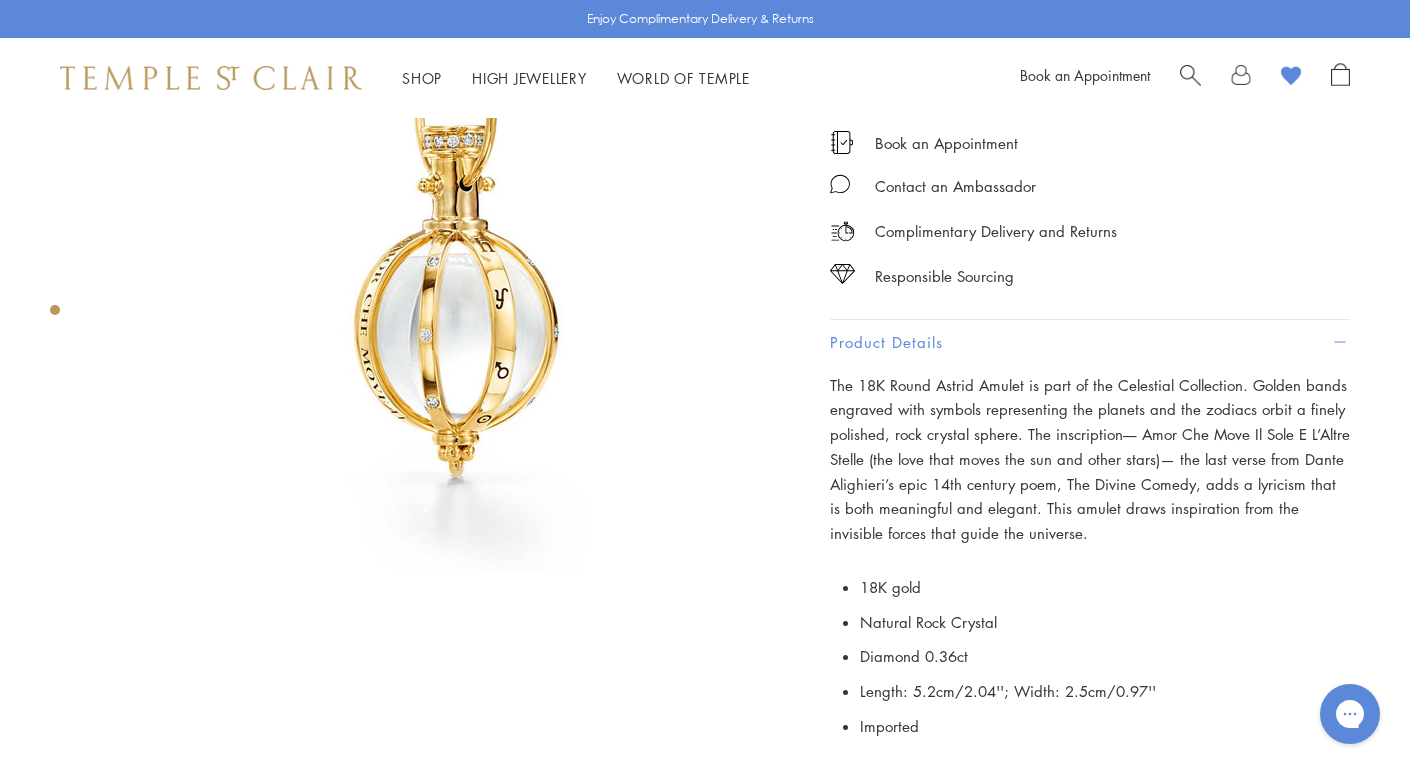 scroll, scrollTop: 192, scrollLeft: 0, axis: vertical 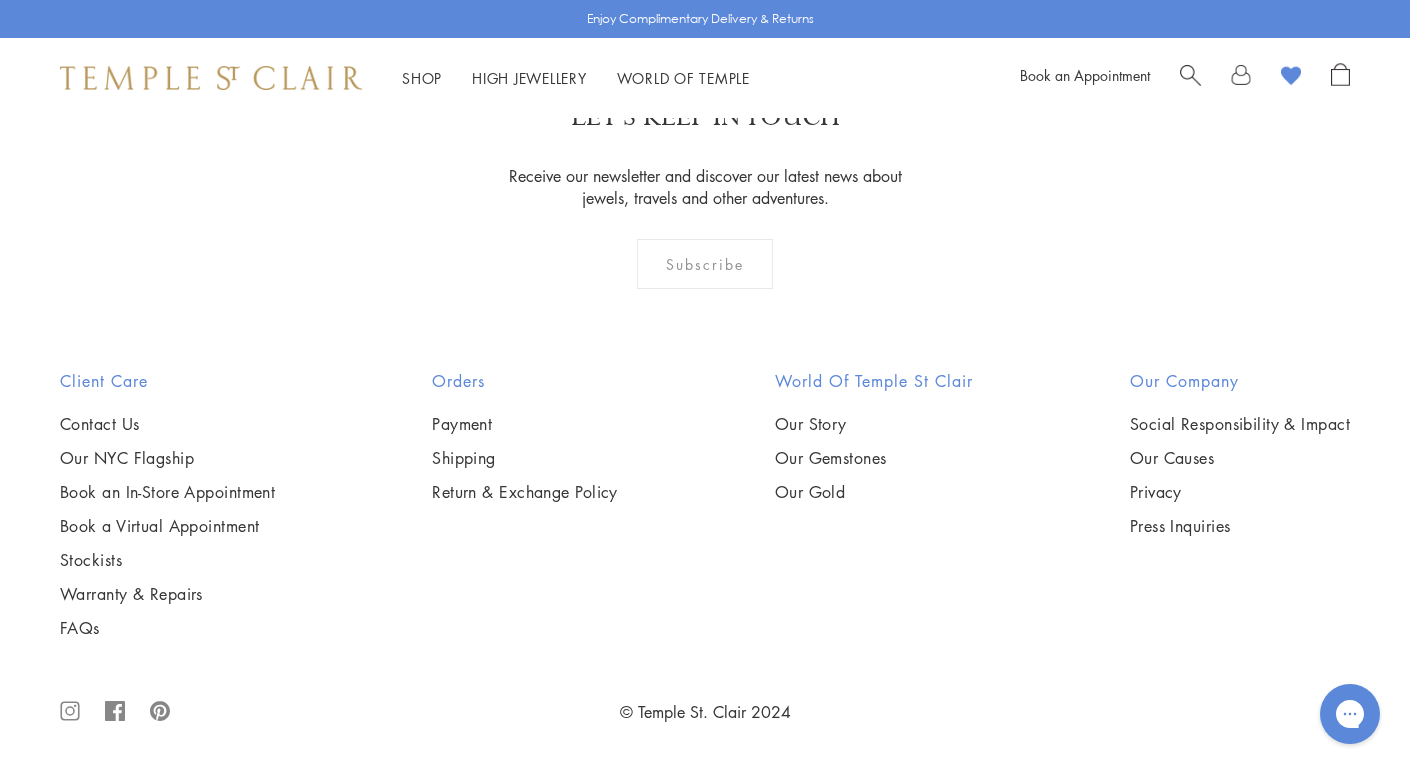 click at bounding box center (0, 0) 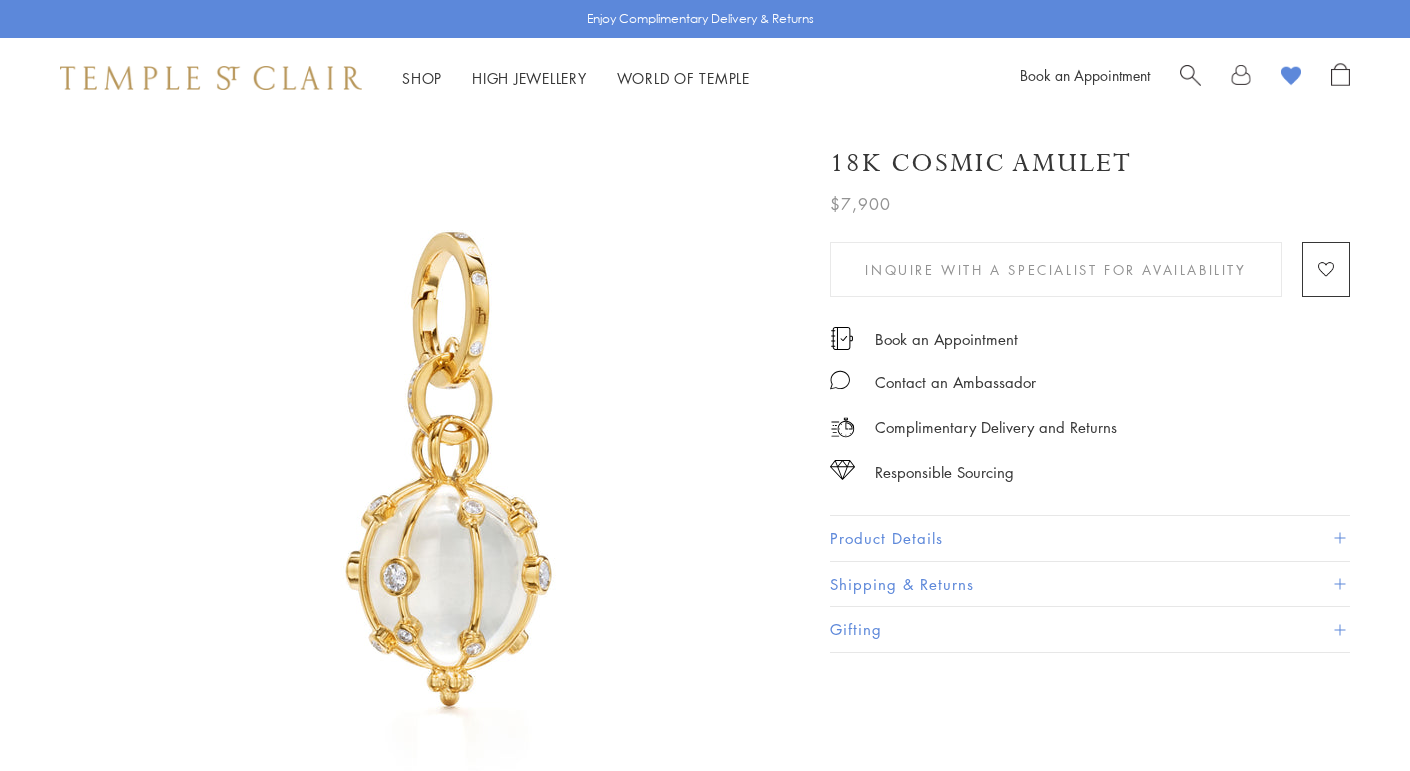 scroll, scrollTop: 0, scrollLeft: 0, axis: both 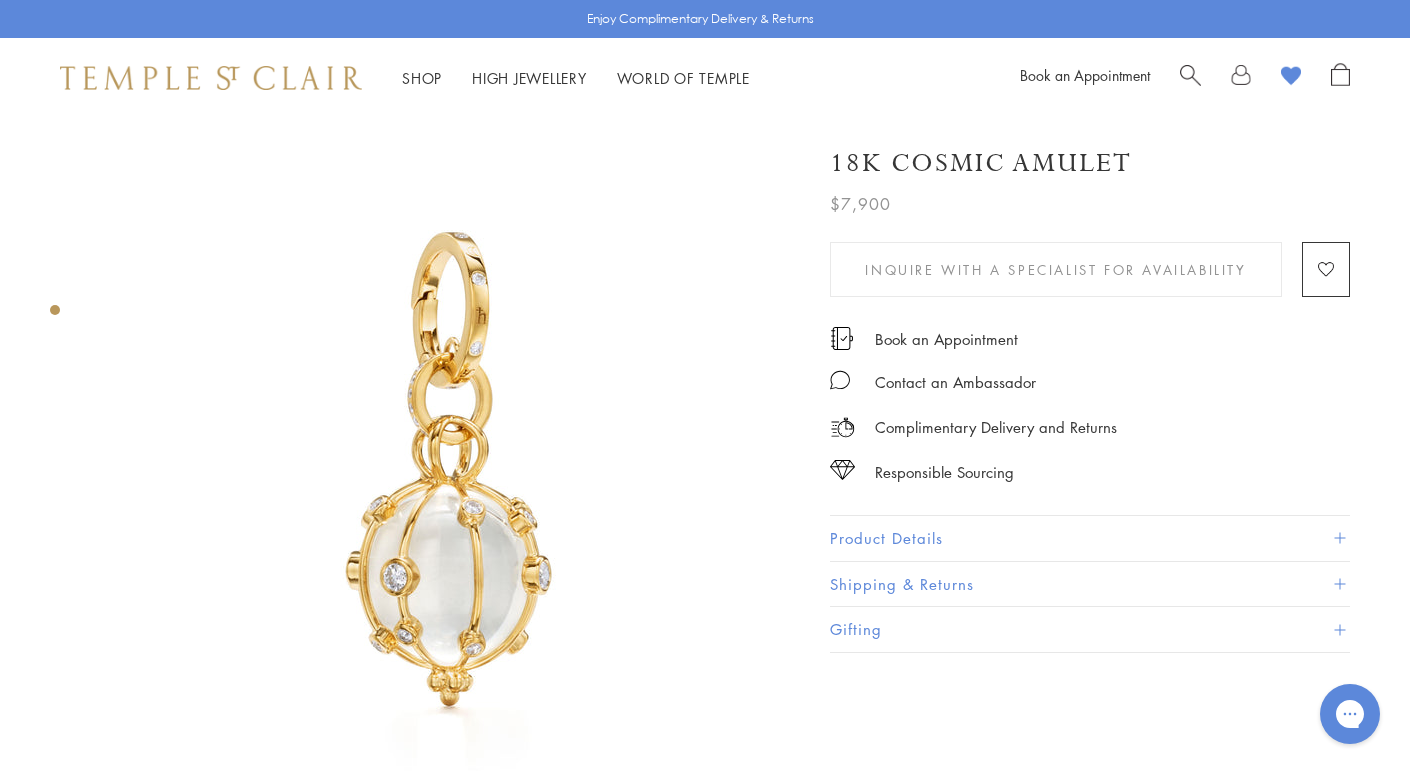 click on "Product Details" at bounding box center [1090, 538] 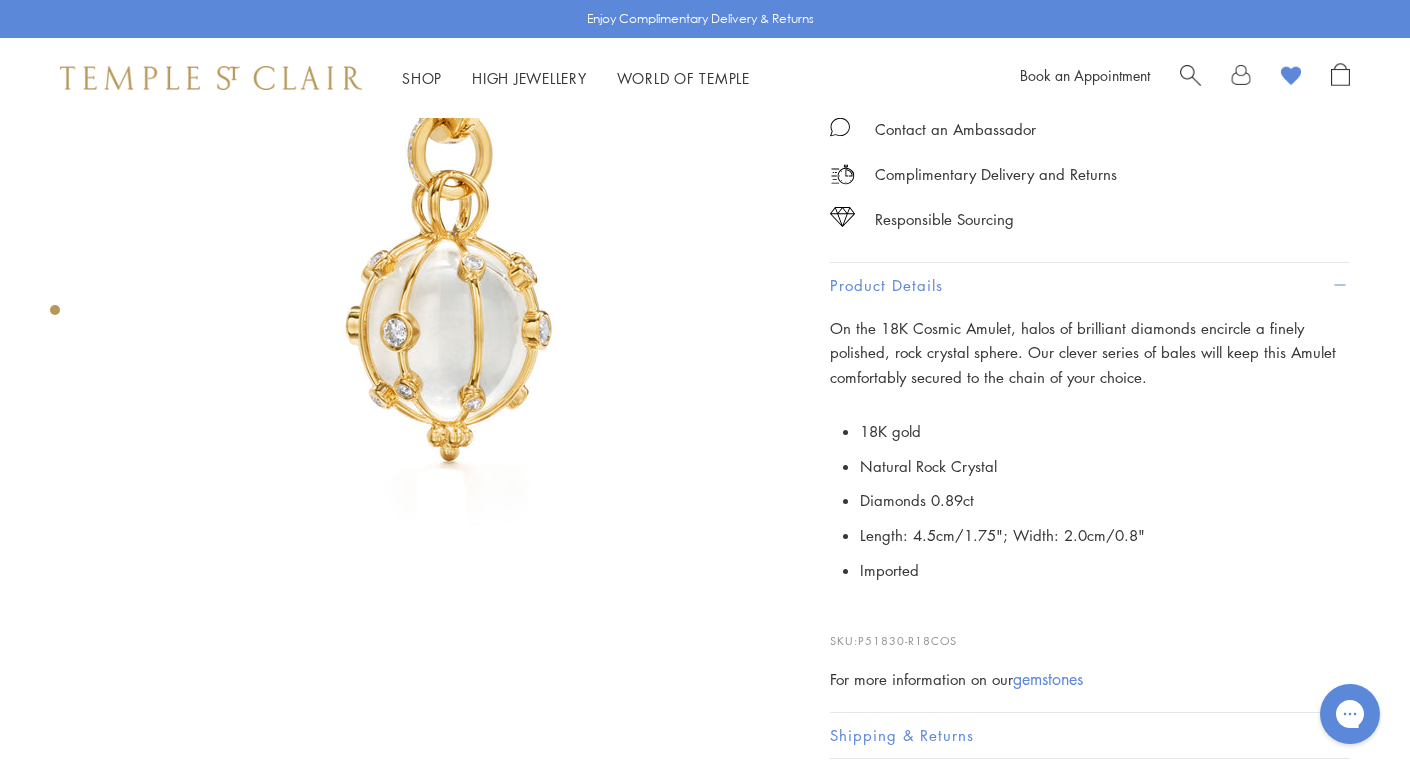 scroll, scrollTop: 0, scrollLeft: 0, axis: both 